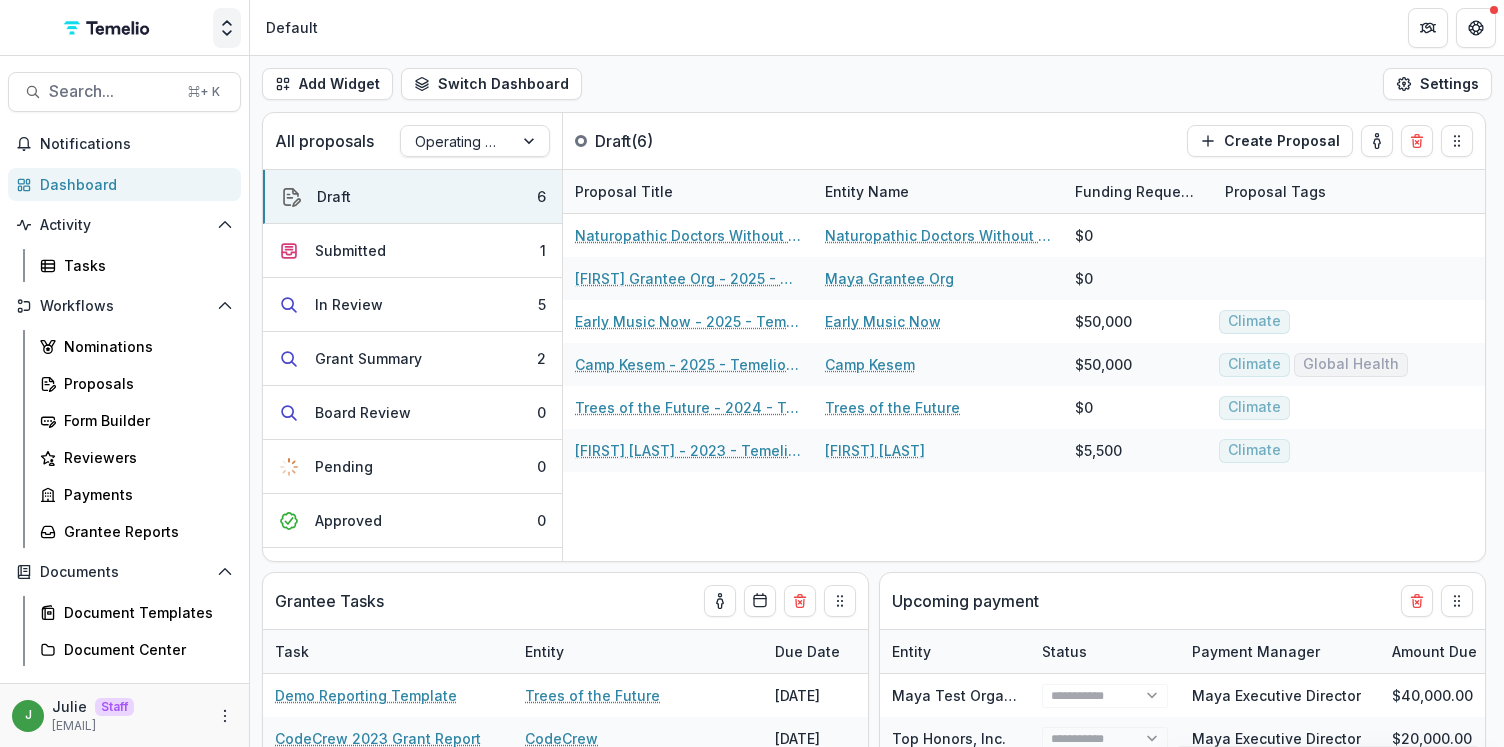 scroll, scrollTop: 0, scrollLeft: 0, axis: both 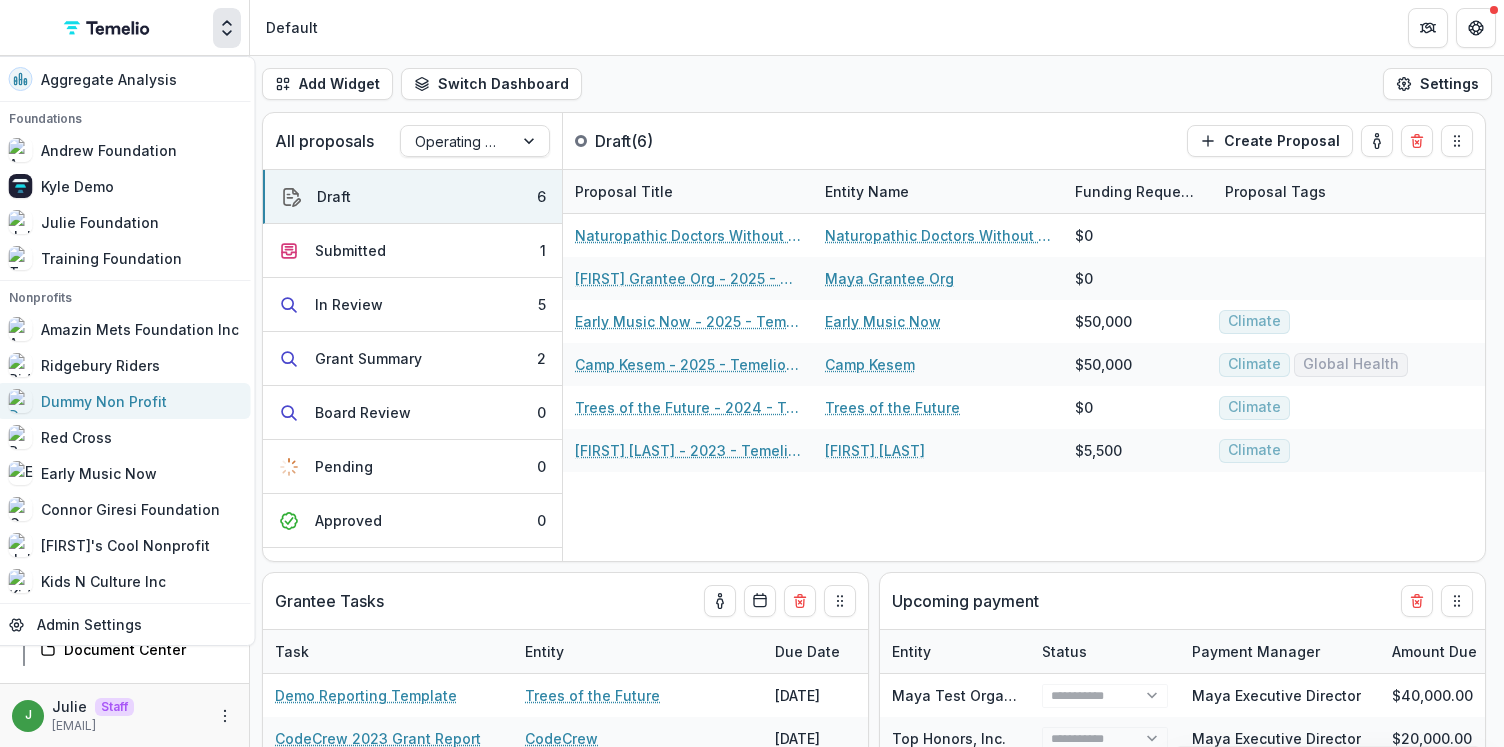 click on "Dummy Non Profit" at bounding box center (104, 401) 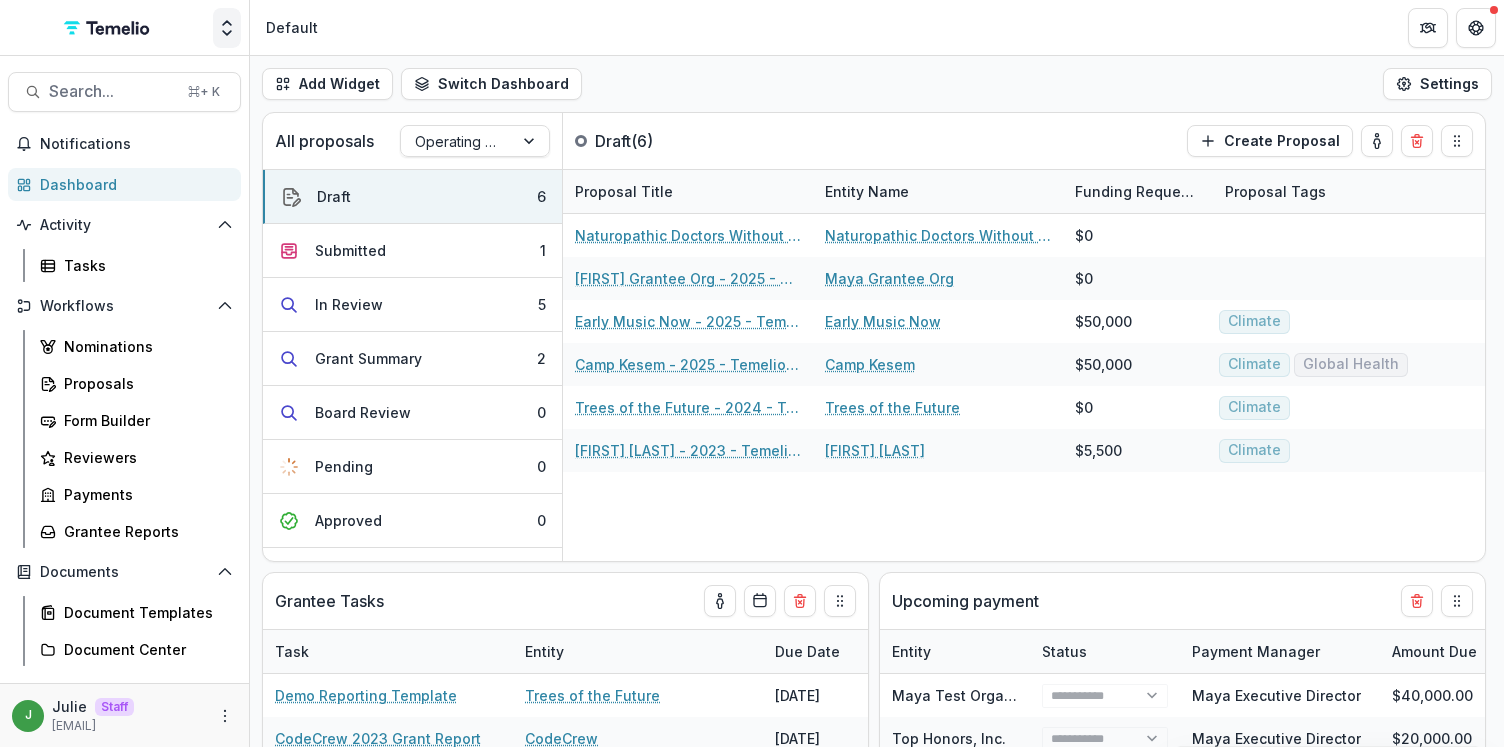 click 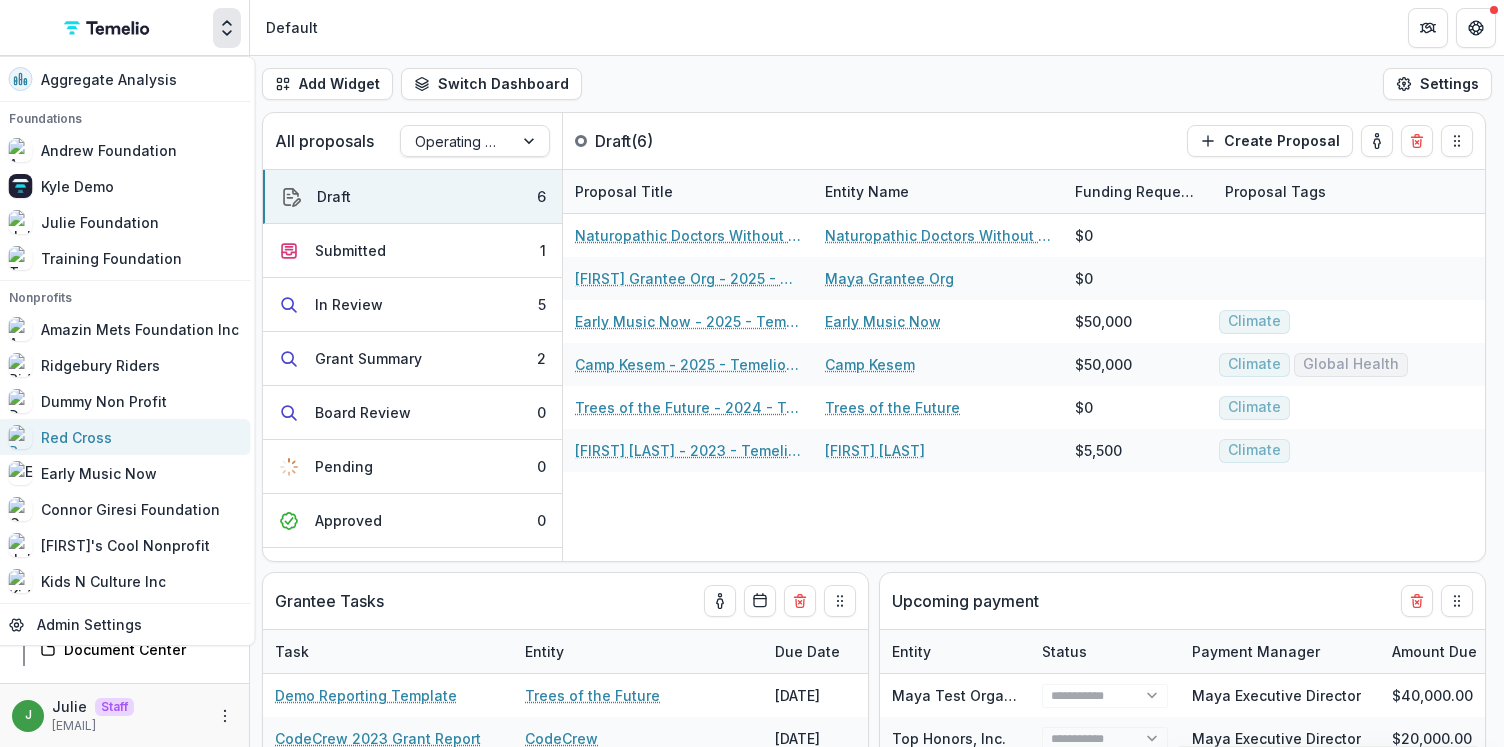 click on "Red Cross" at bounding box center (124, 437) 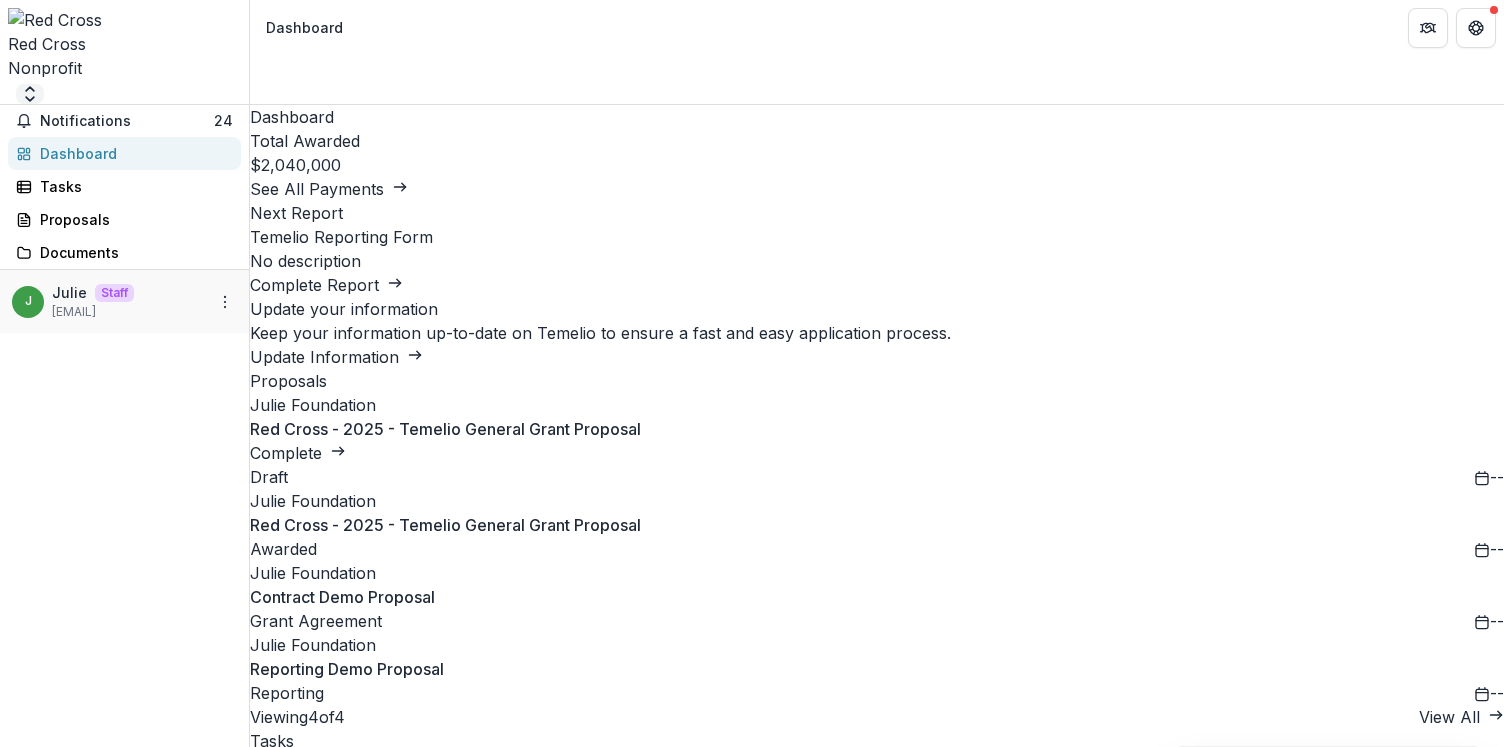 click 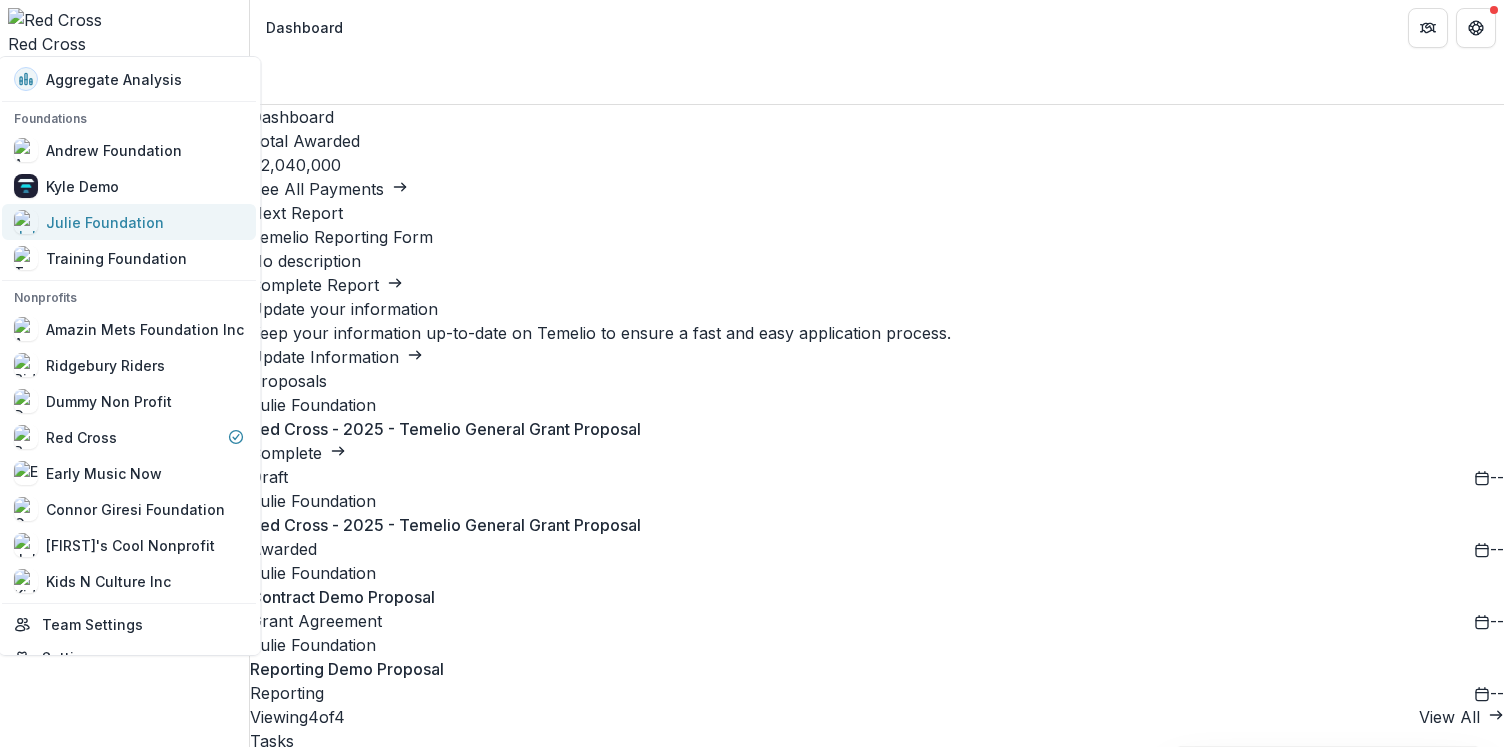 click on "Julie Foundation" at bounding box center (130, 222) 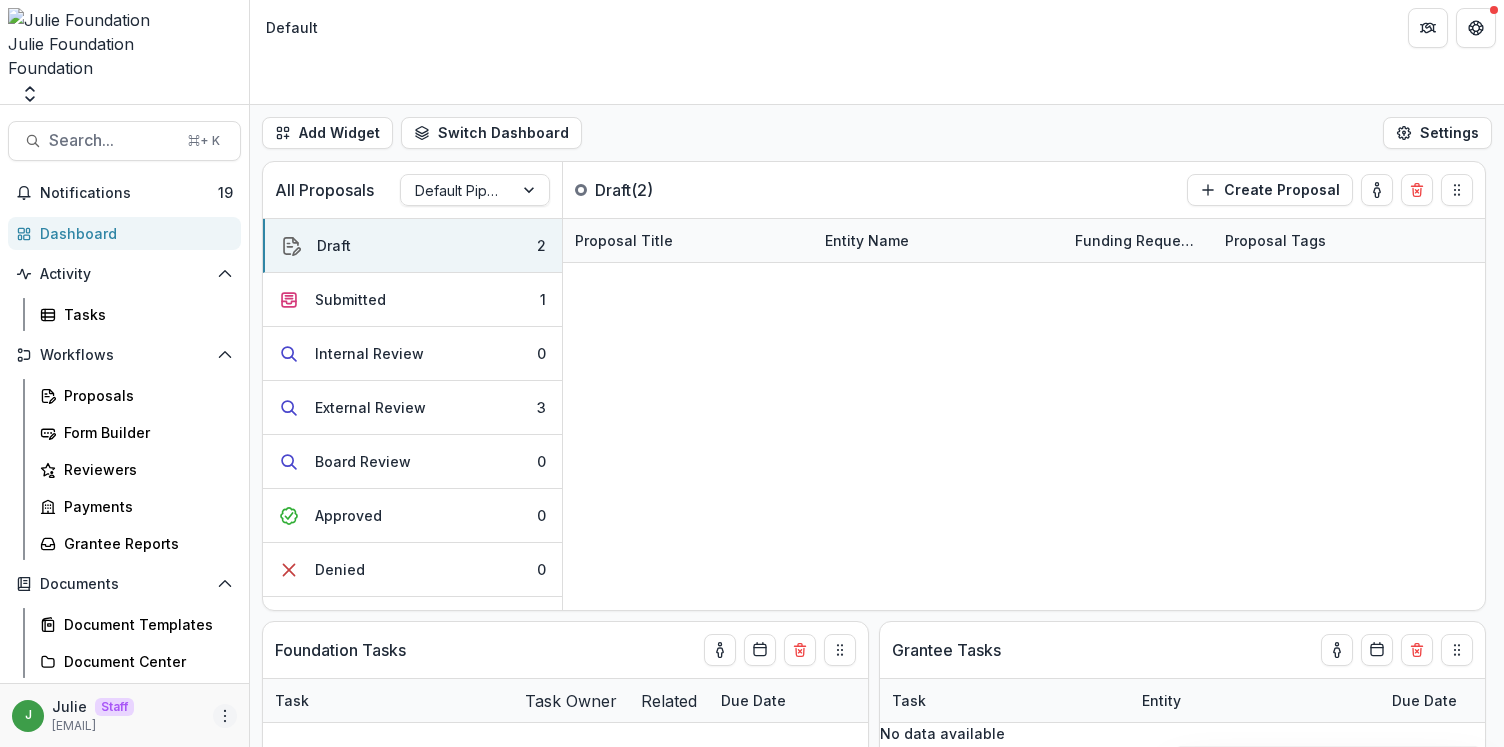 click 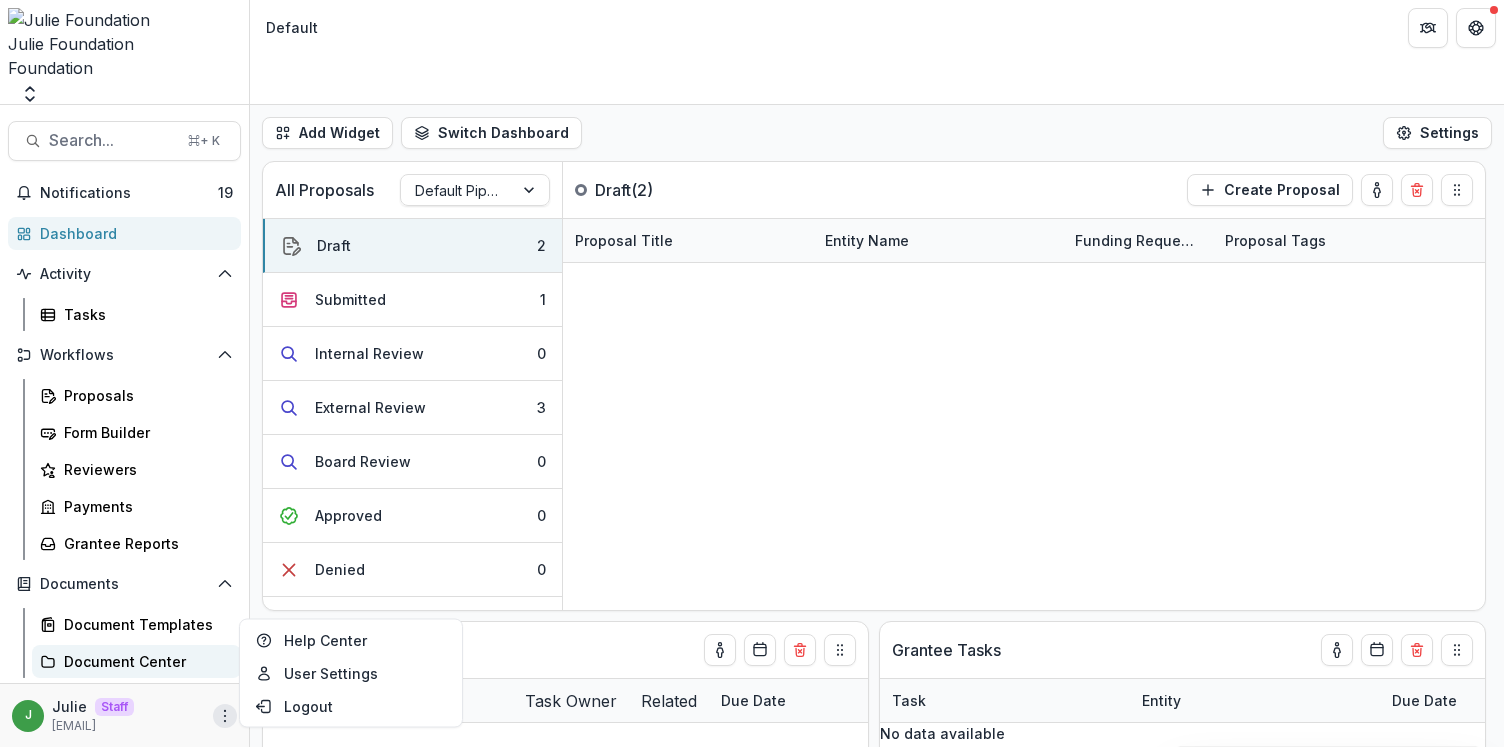 scroll, scrollTop: 293, scrollLeft: 0, axis: vertical 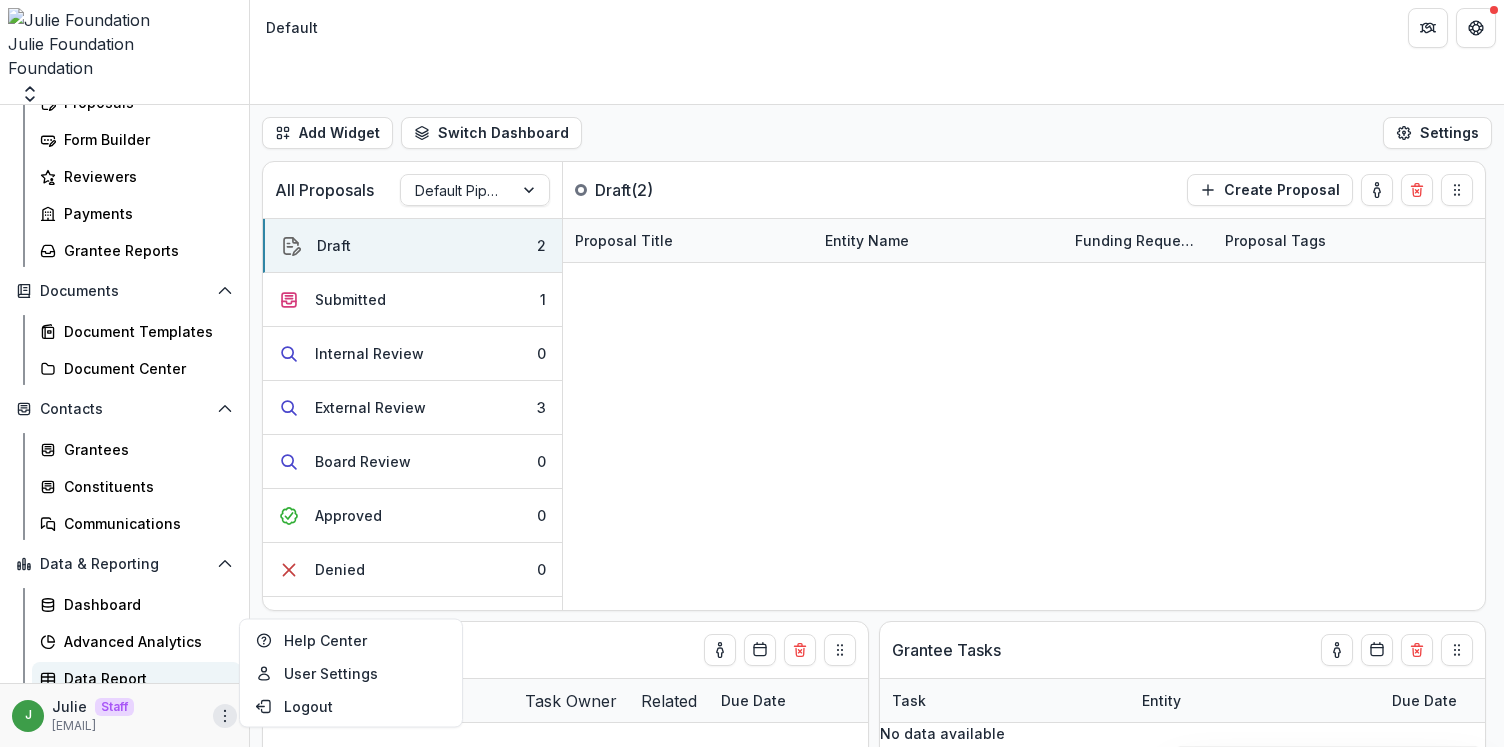 click on "Data Report" at bounding box center [144, 678] 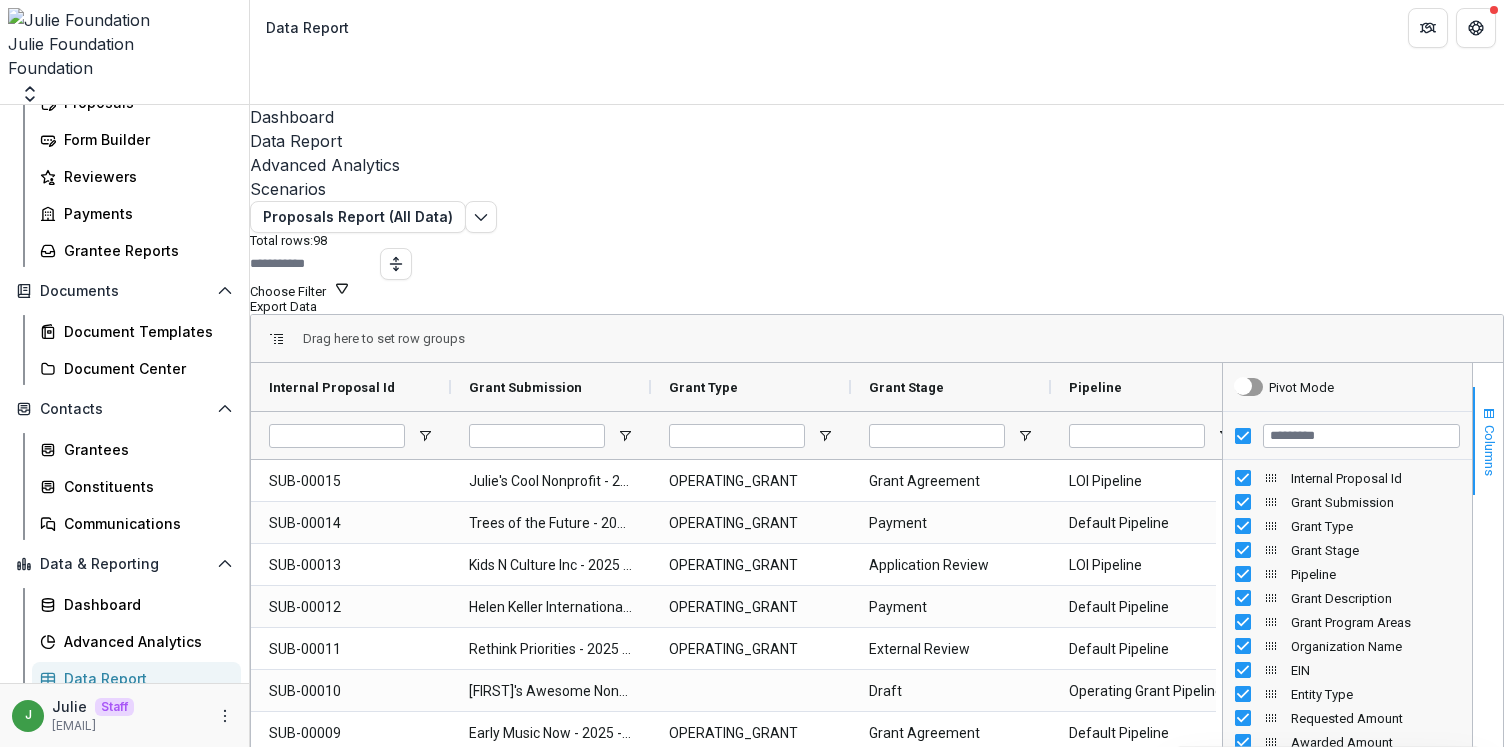 click on "Columns" at bounding box center (1488, 441) 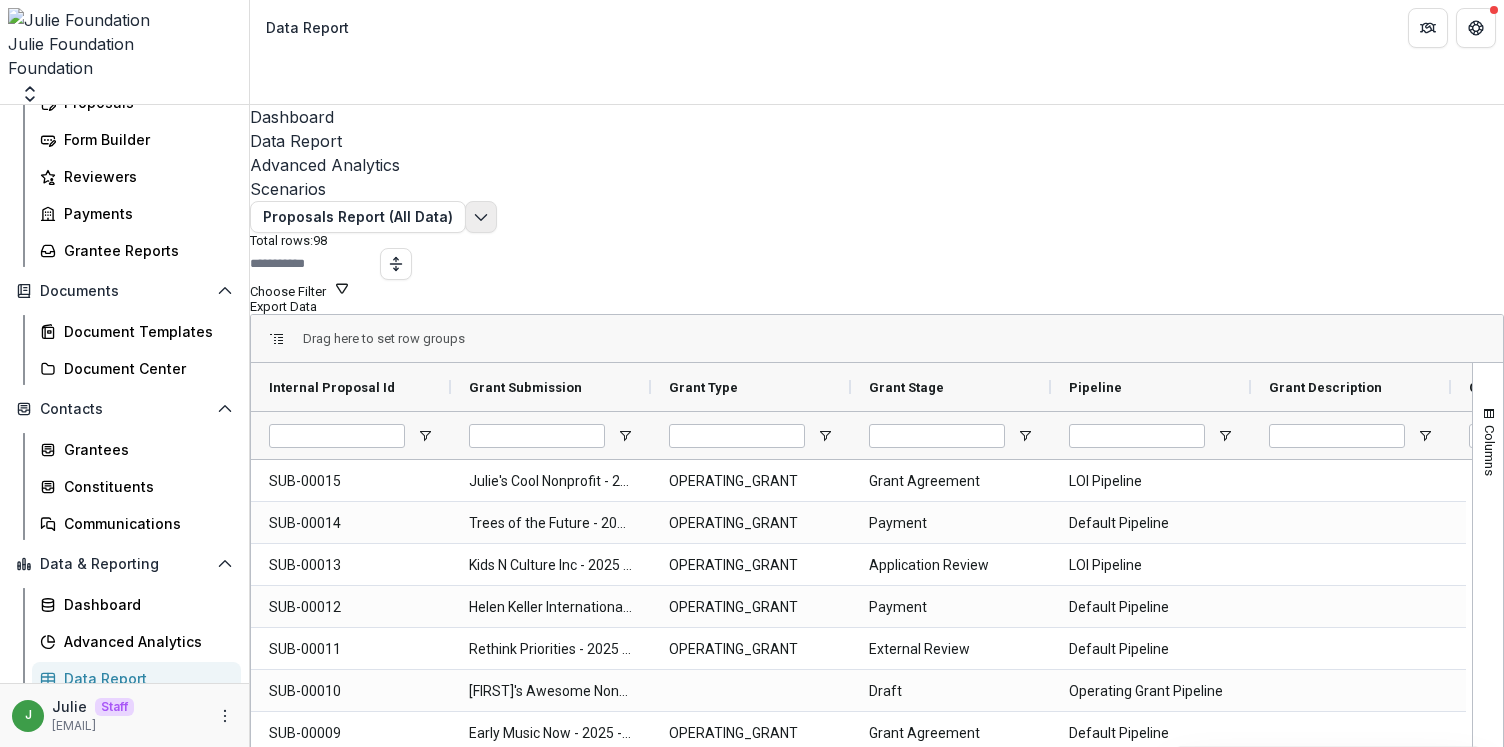 click at bounding box center [481, 217] 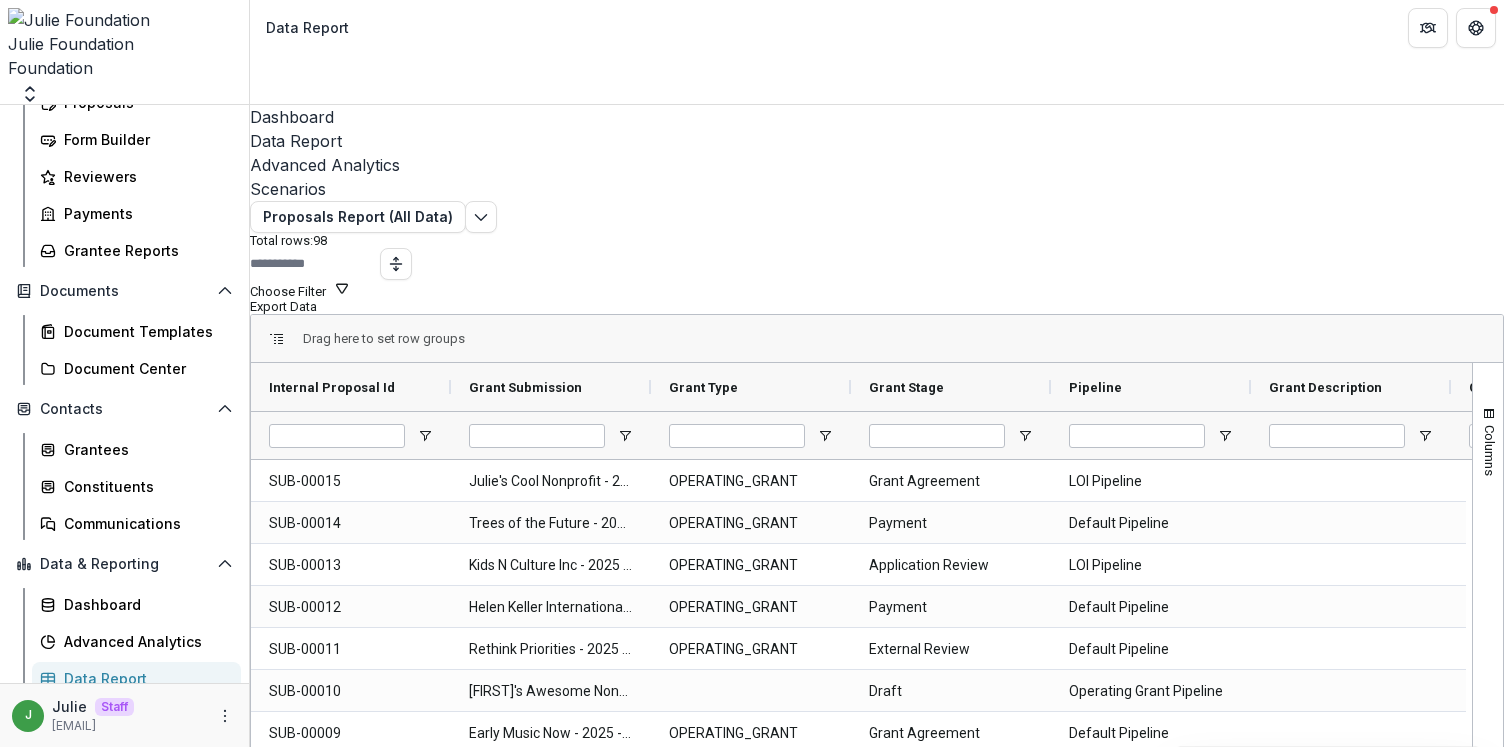 scroll, scrollTop: 0, scrollLeft: 0, axis: both 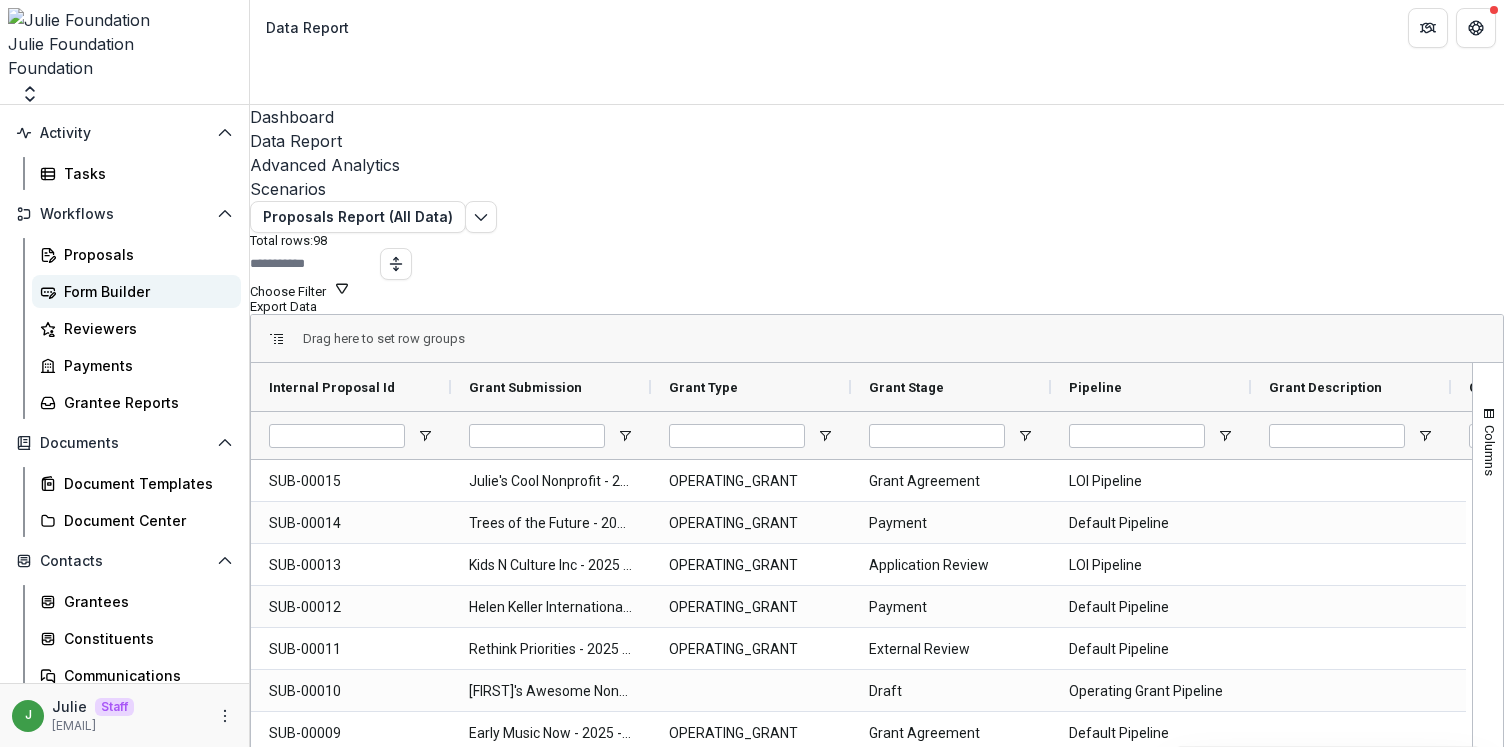 click on "Form Builder" at bounding box center [144, 291] 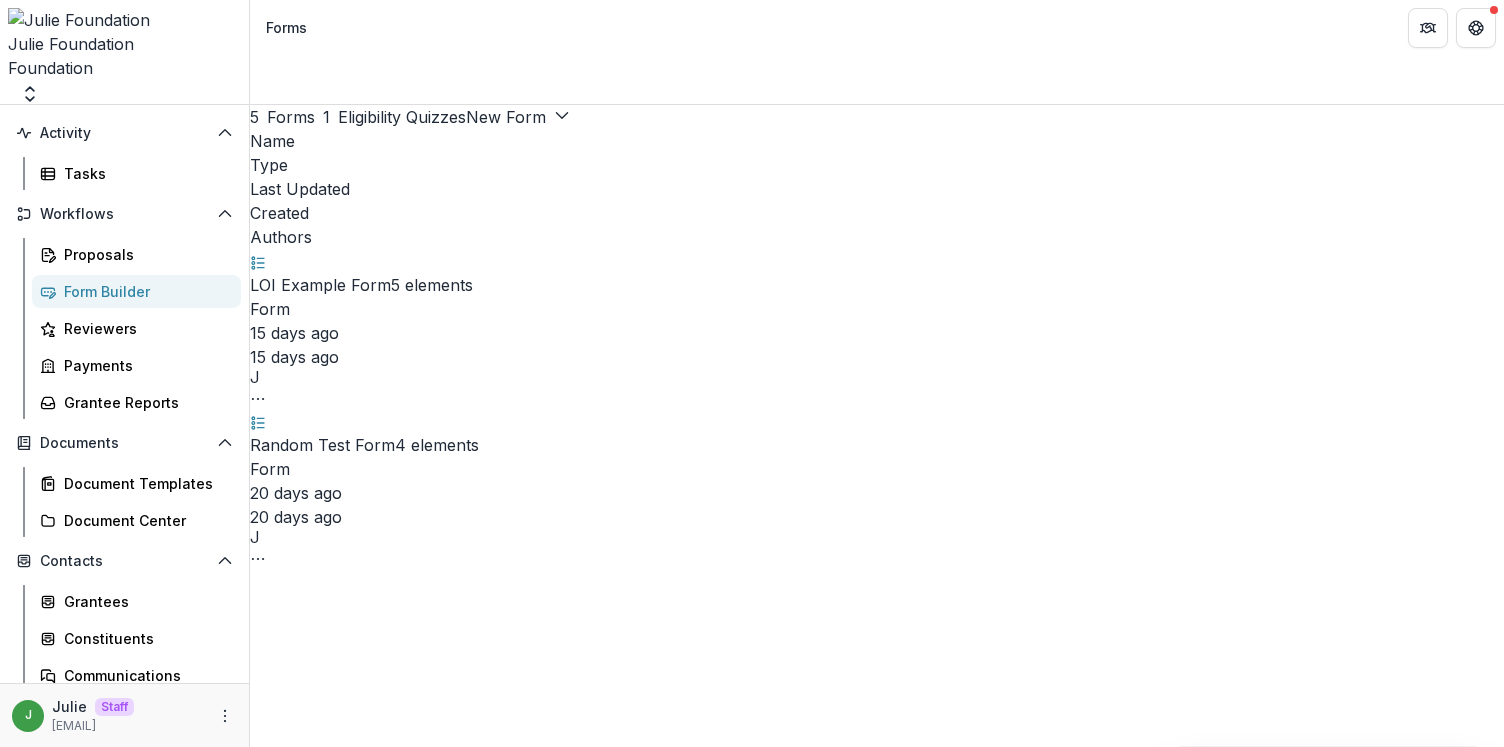 click on "New Form" at bounding box center (518, 117) 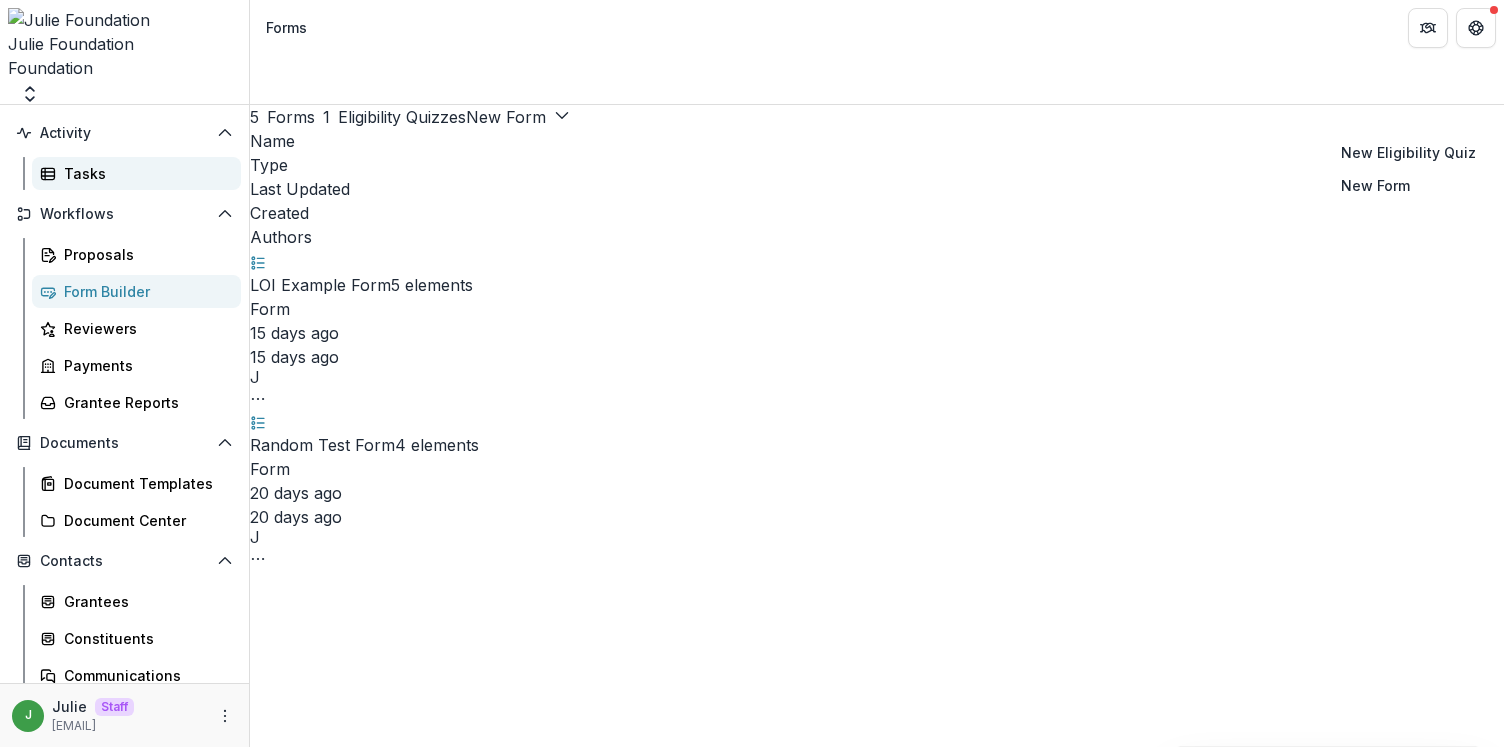 scroll, scrollTop: 0, scrollLeft: 0, axis: both 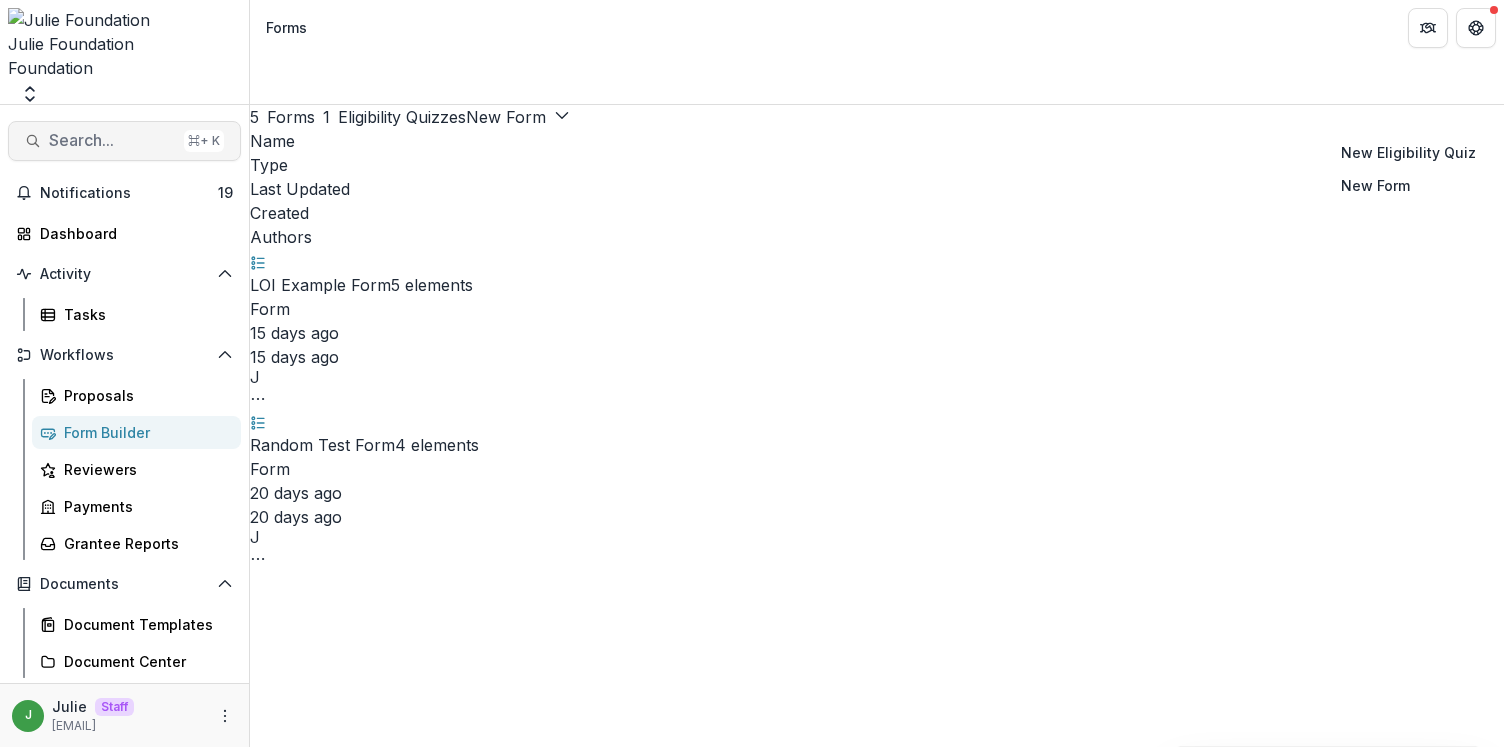 click on "Search..." at bounding box center (112, 140) 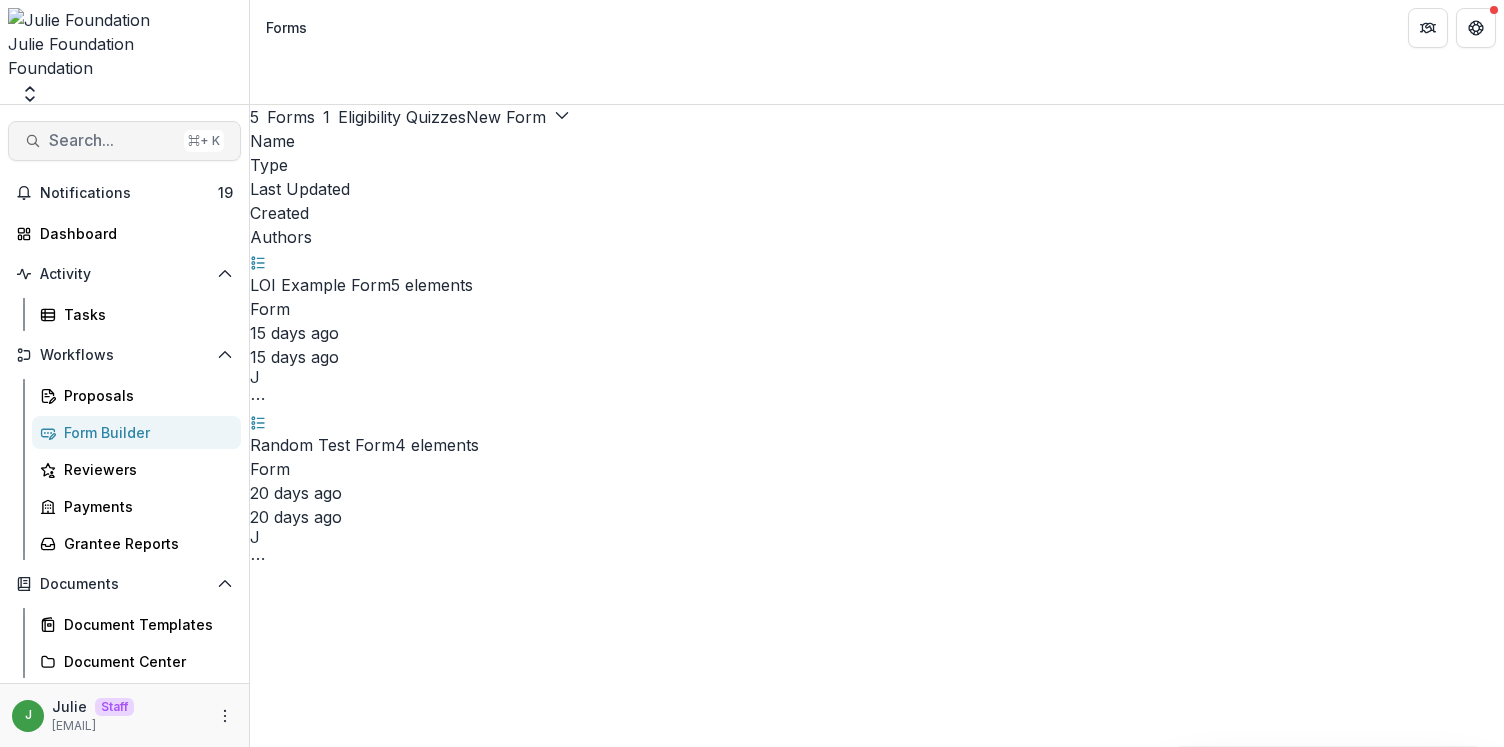 type on "**********" 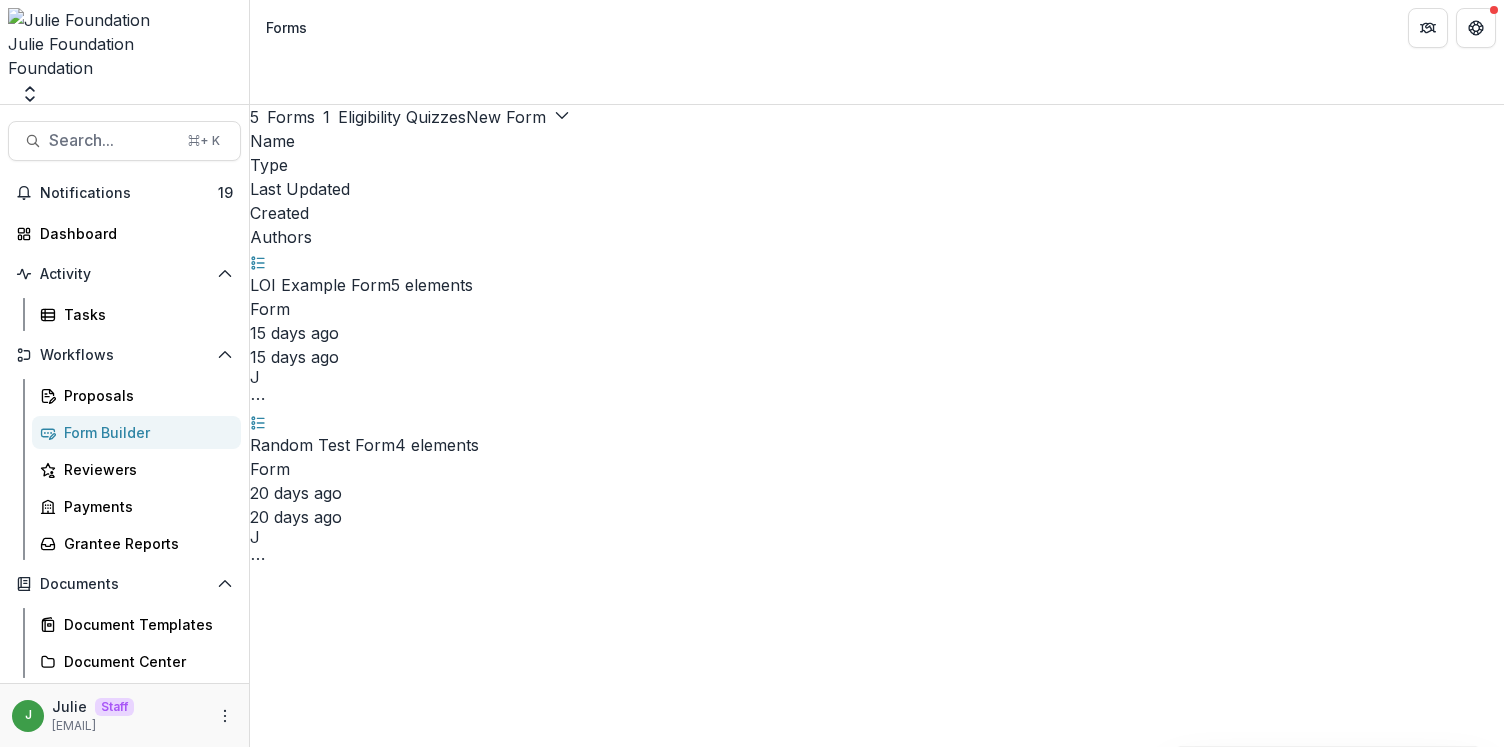 click on "Add Contact New Proposal New Board Document Template New Board Book Get Help User Settings Close Navigate up and down with arrow keys Open with enter key" at bounding box center [752, 5464] 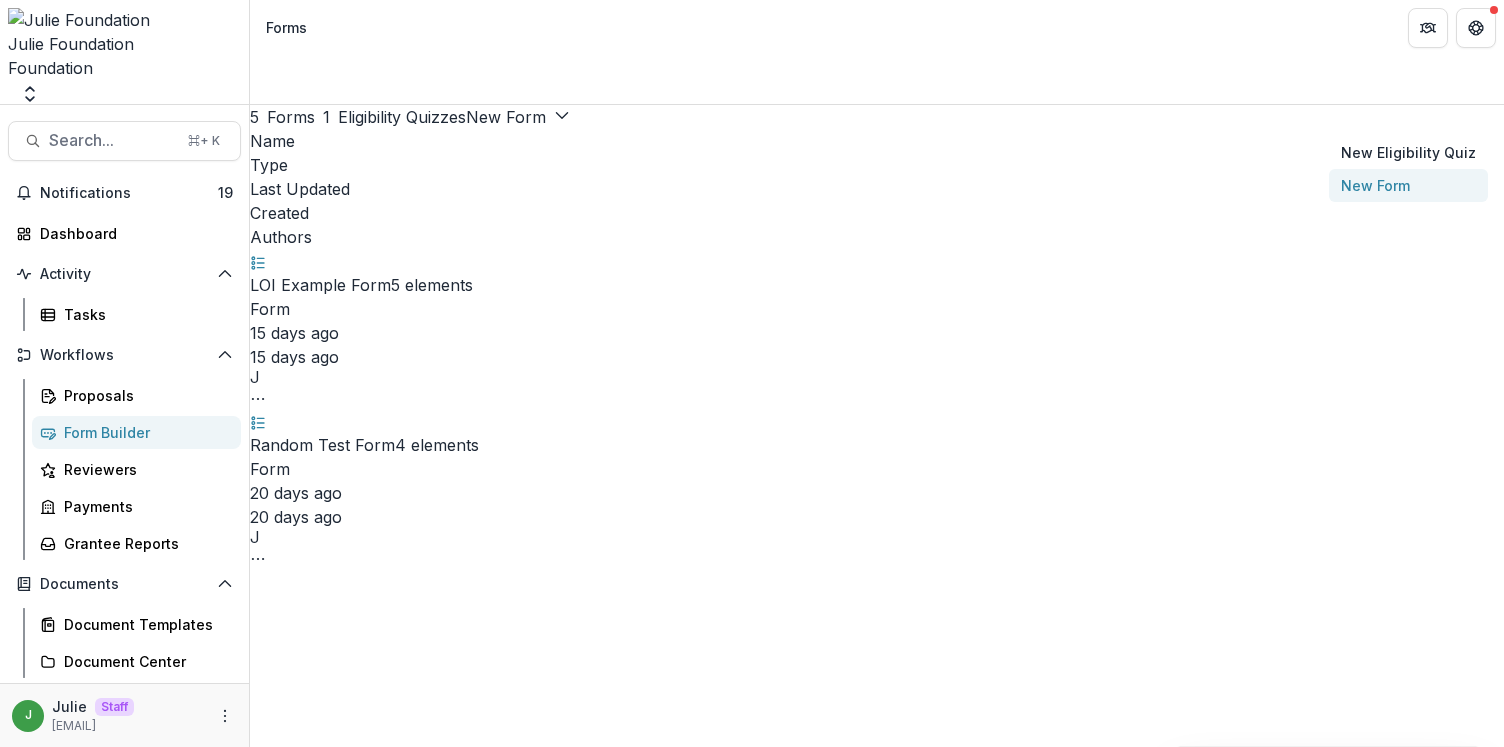 click on "New Form" at bounding box center [1408, 185] 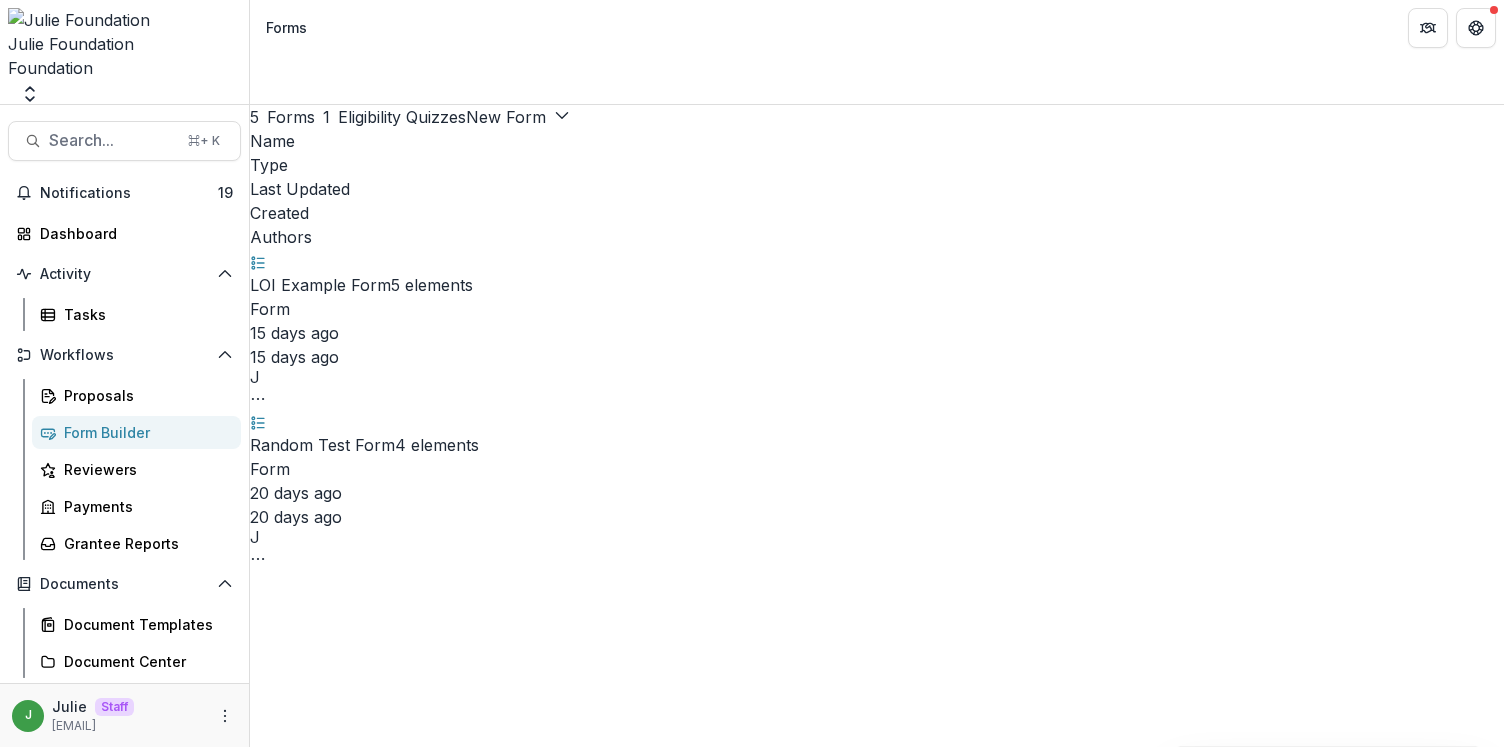 click on "Close" at bounding box center [21, 881] 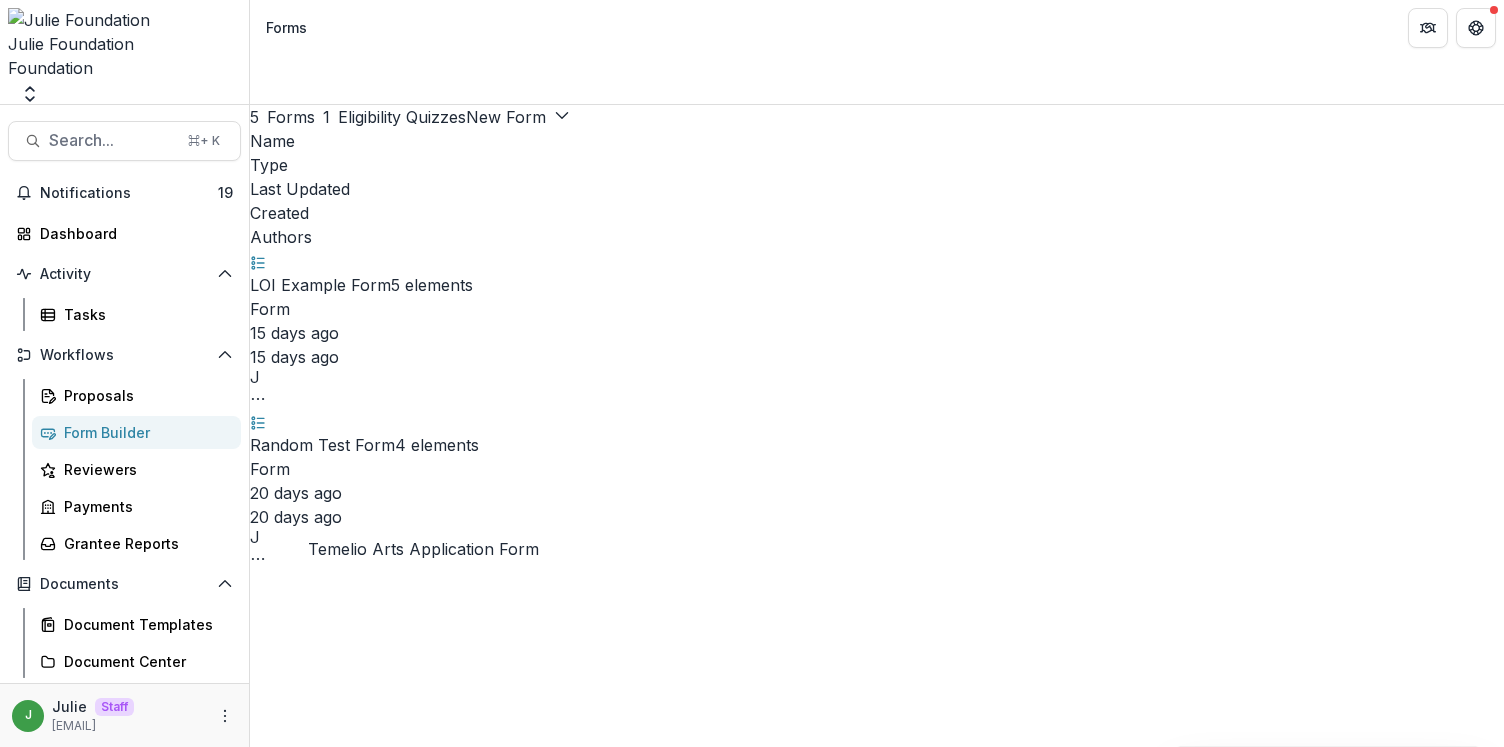 click on "Temelio Arts Application Form" at bounding box center (365, 4807) 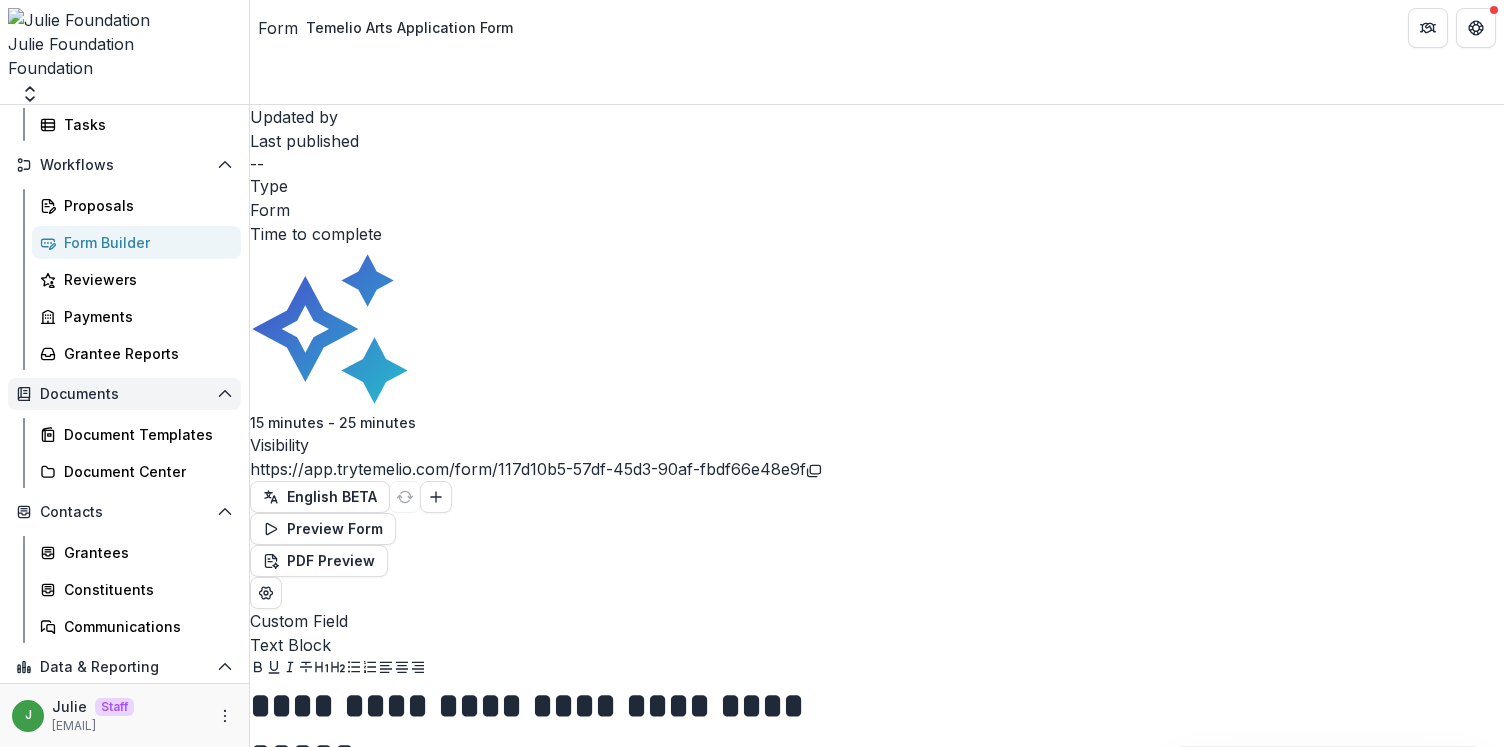 scroll, scrollTop: 0, scrollLeft: 0, axis: both 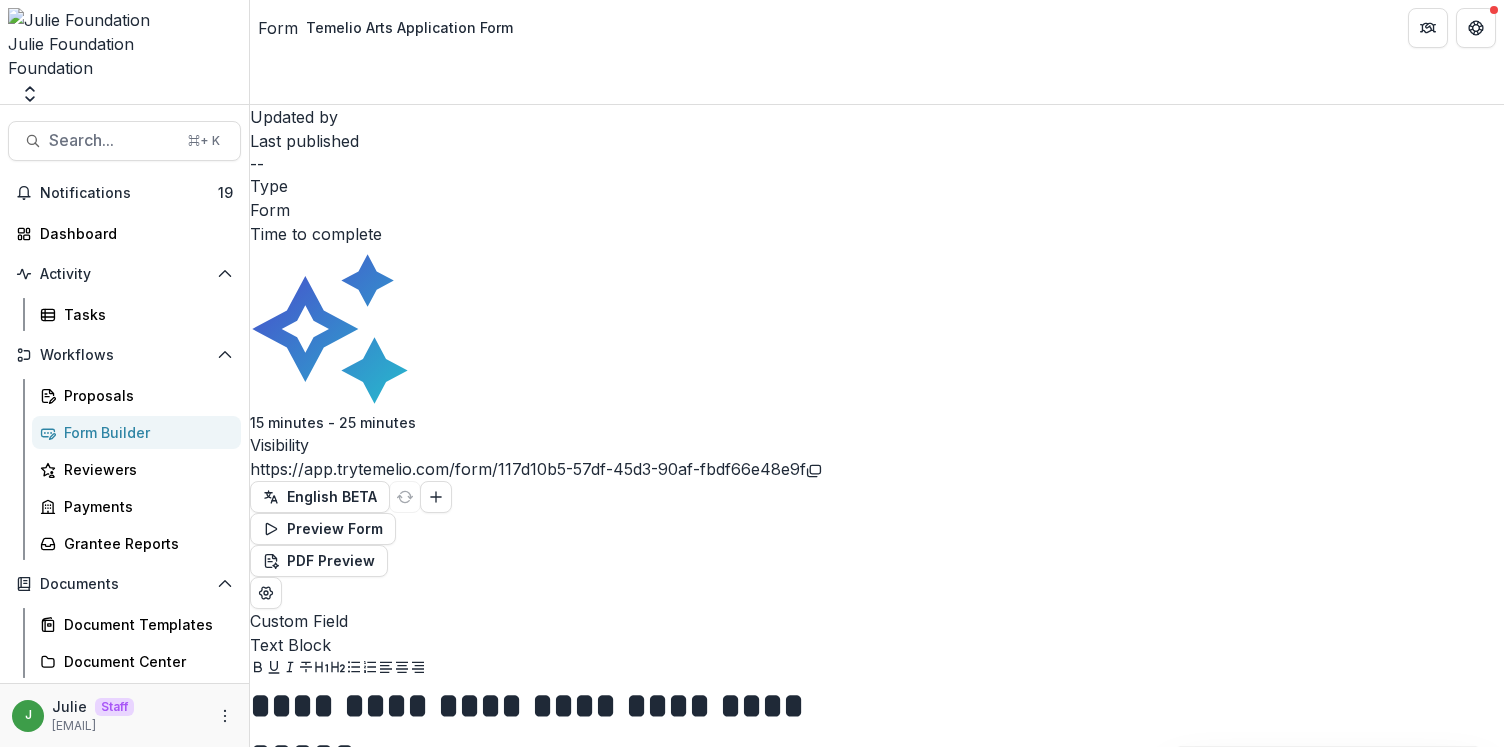 click on "Form" at bounding box center [270, 210] 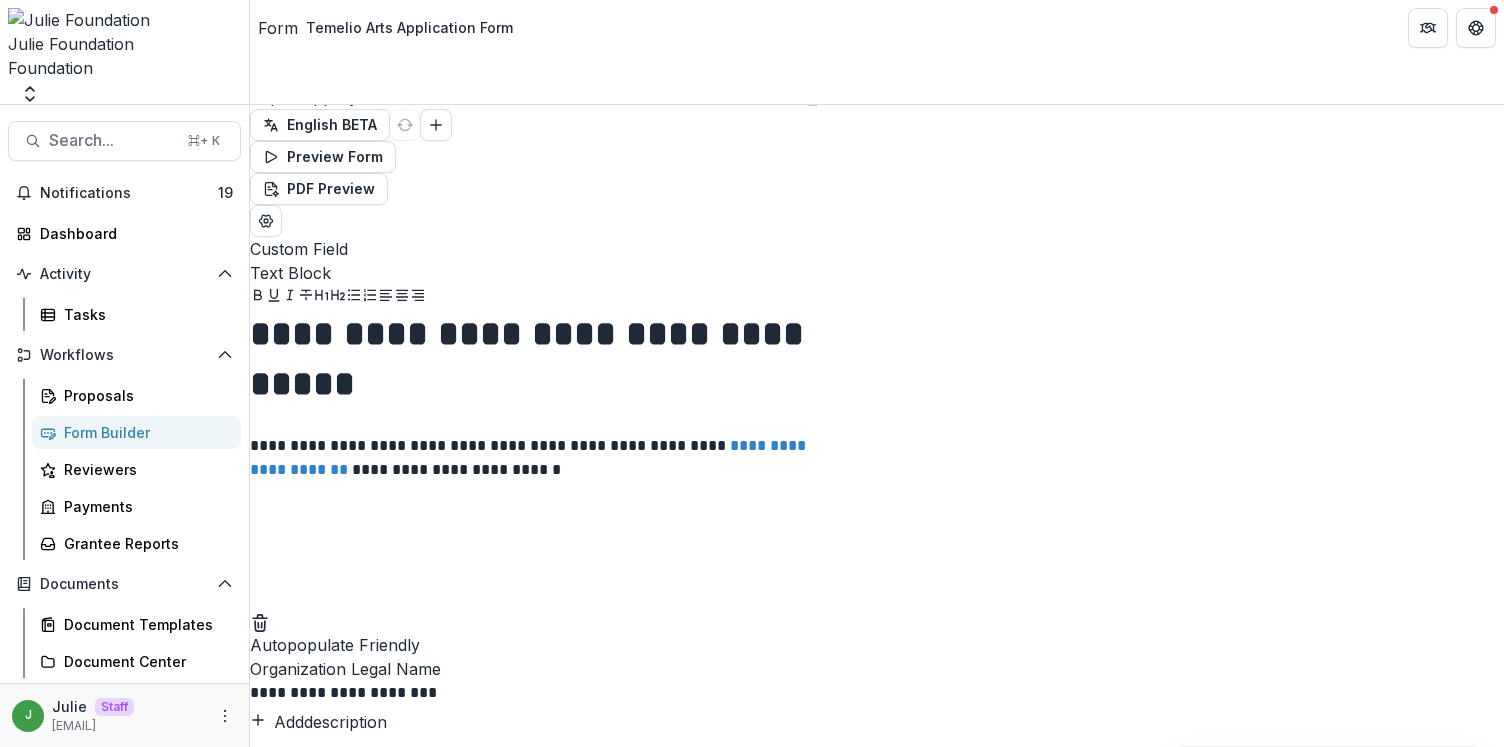 scroll, scrollTop: 376, scrollLeft: 0, axis: vertical 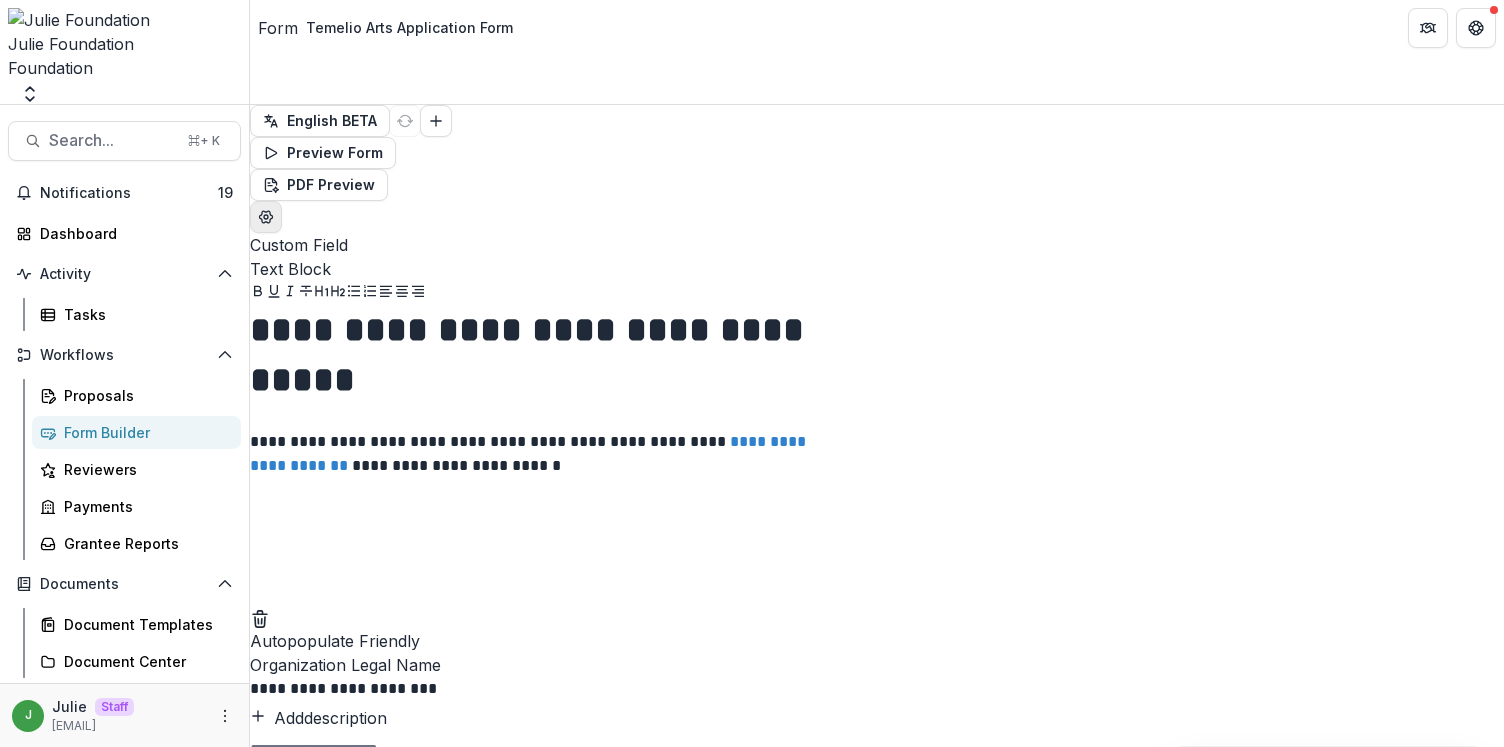 click 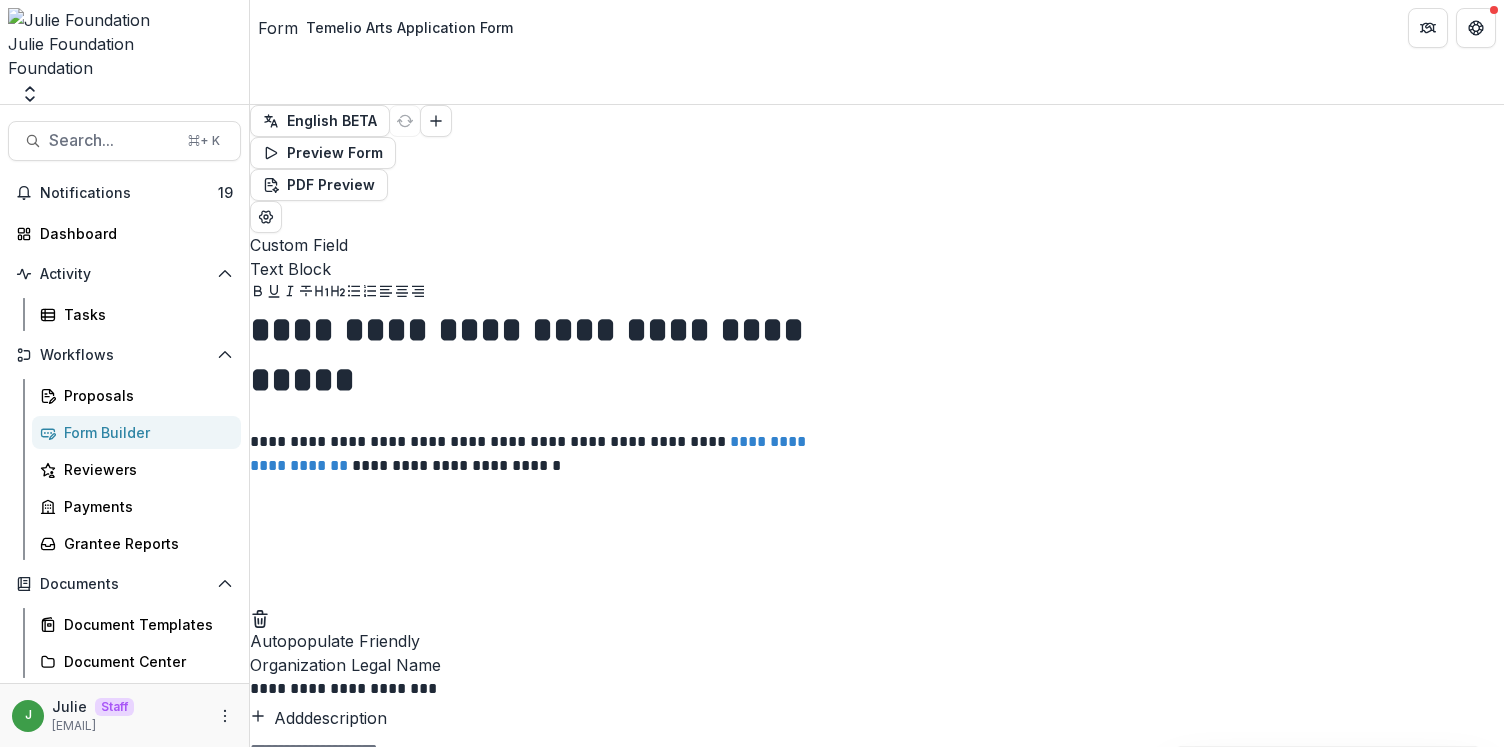 scroll, scrollTop: 173, scrollLeft: 0, axis: vertical 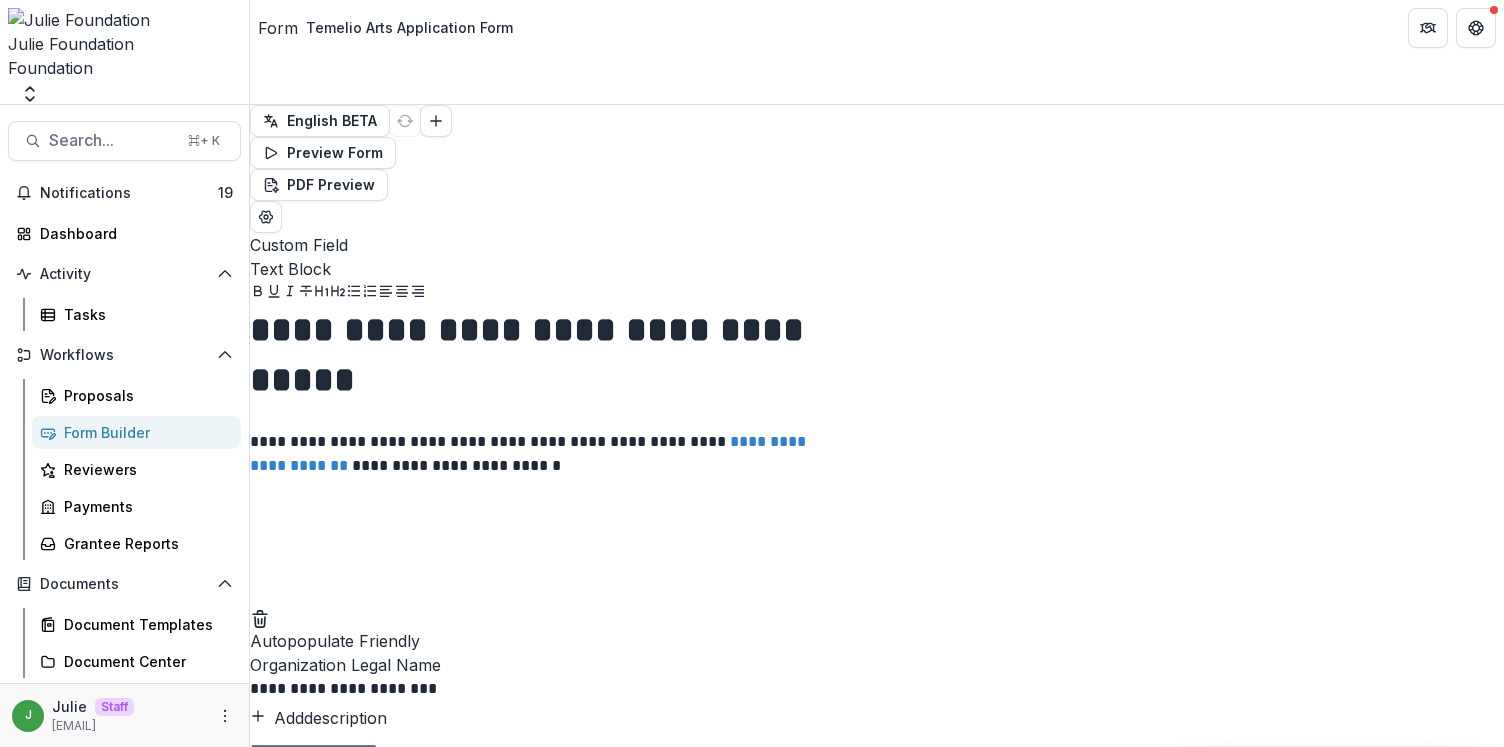 click 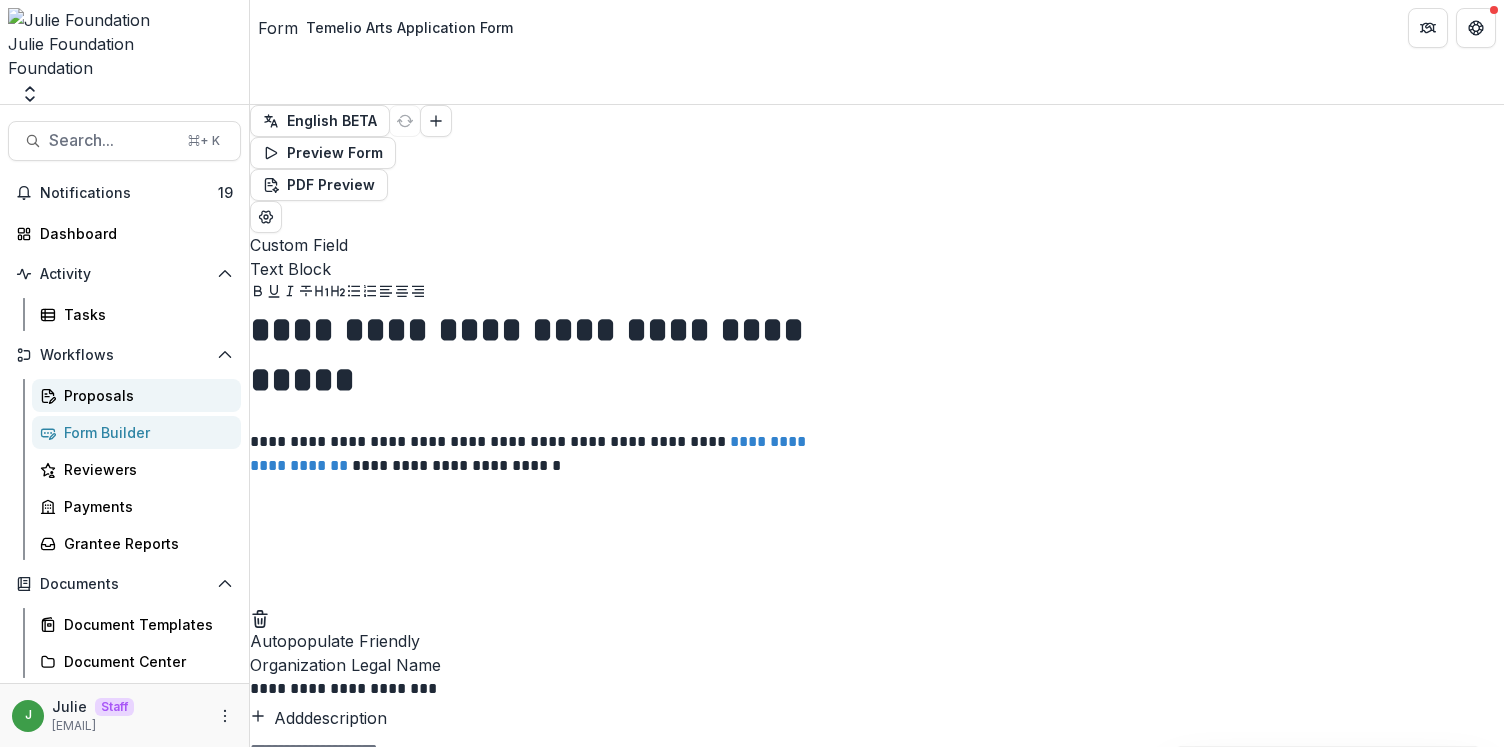 click on "Proposals" at bounding box center [136, 395] 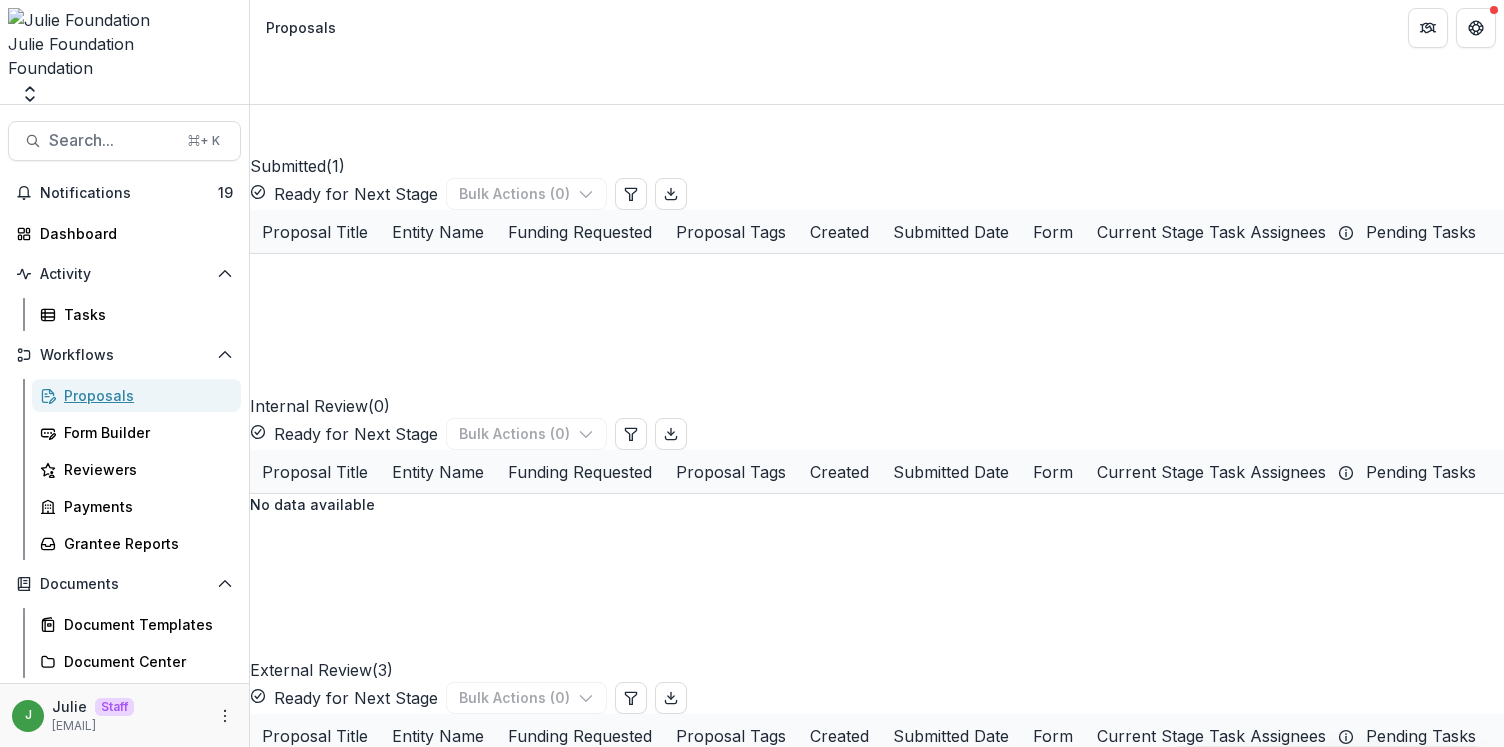 scroll, scrollTop: 0, scrollLeft: 0, axis: both 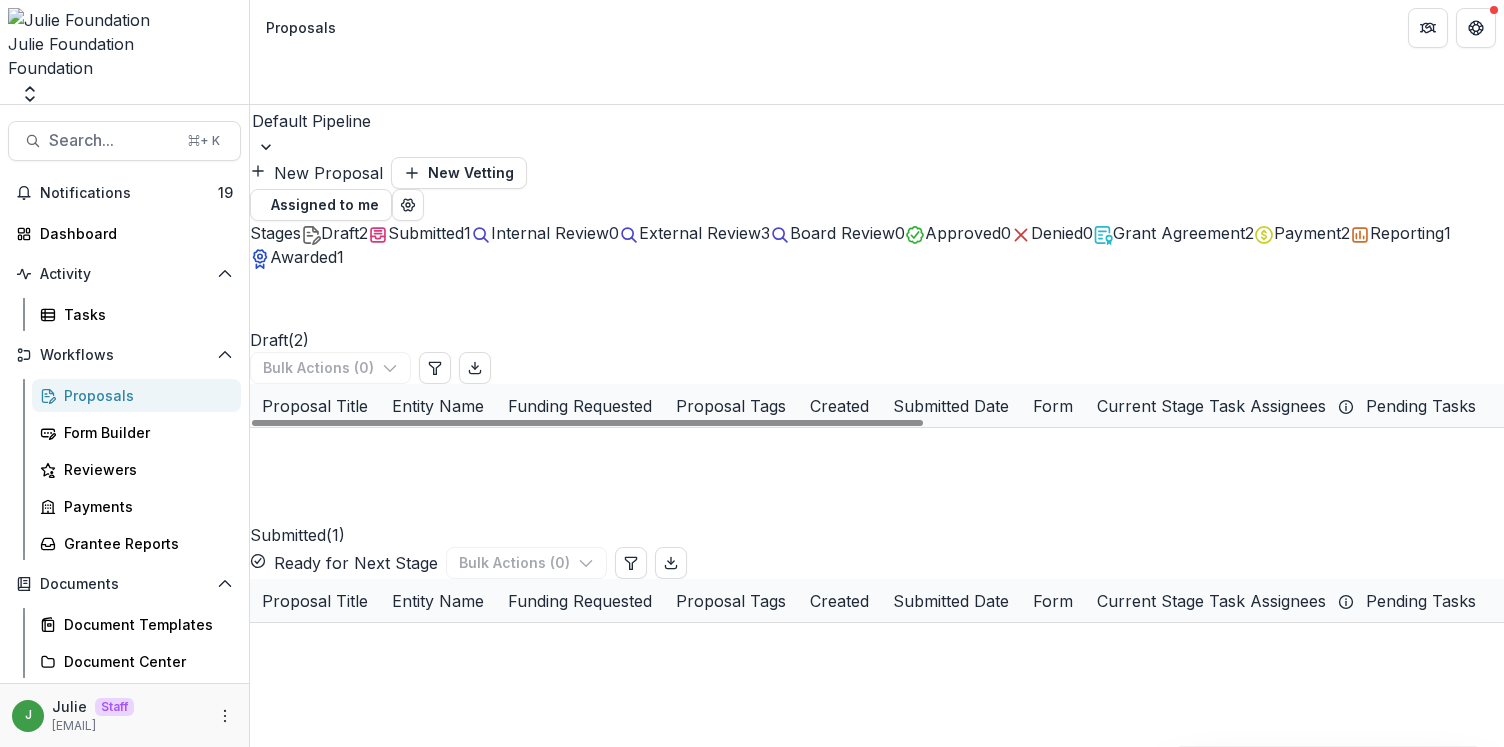 click on "New Proposal" at bounding box center (316, 173) 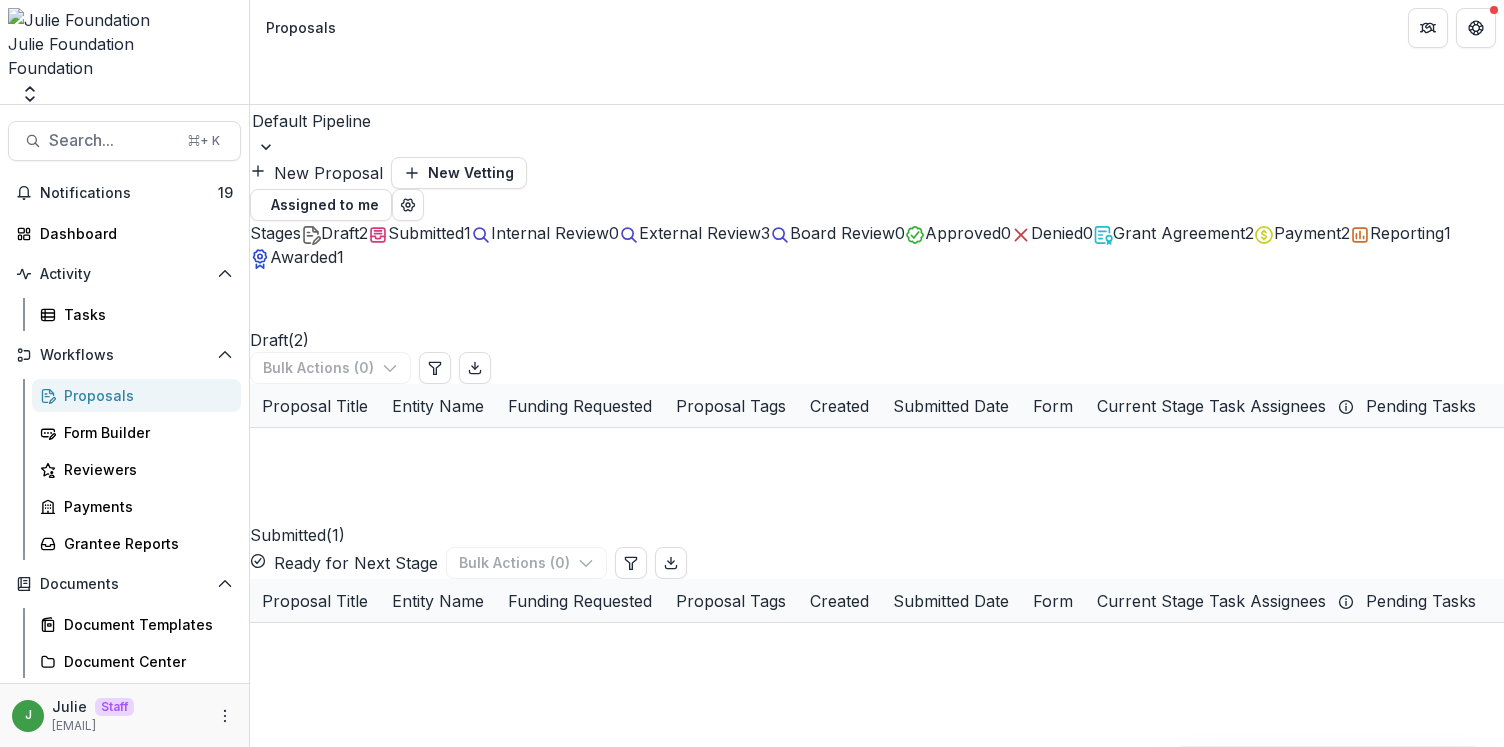 click at bounding box center [752, 835] 